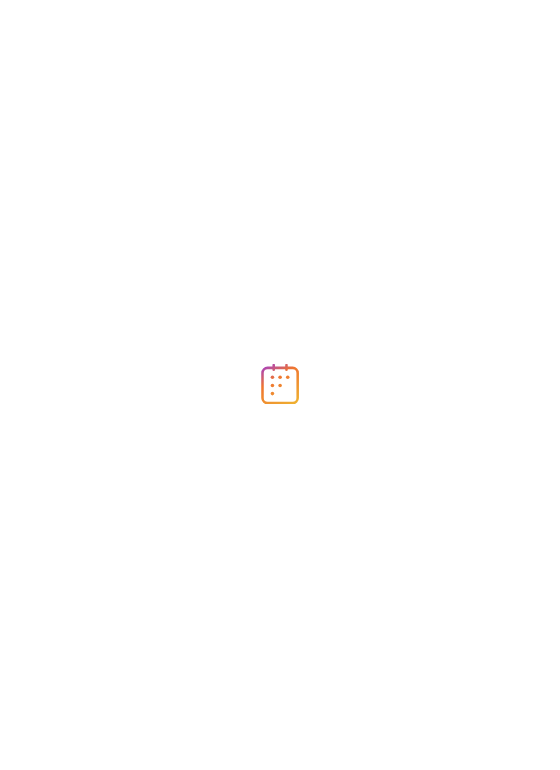 scroll, scrollTop: 0, scrollLeft: 0, axis: both 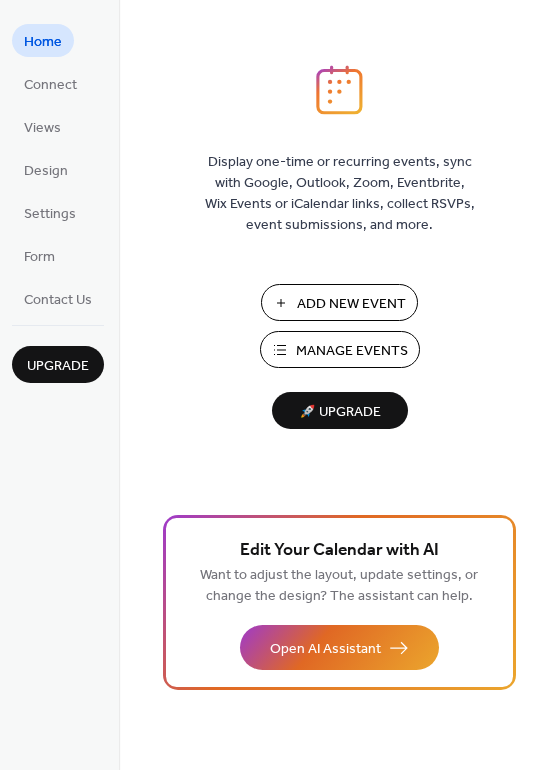 click on "Add New Event" at bounding box center (339, 302) 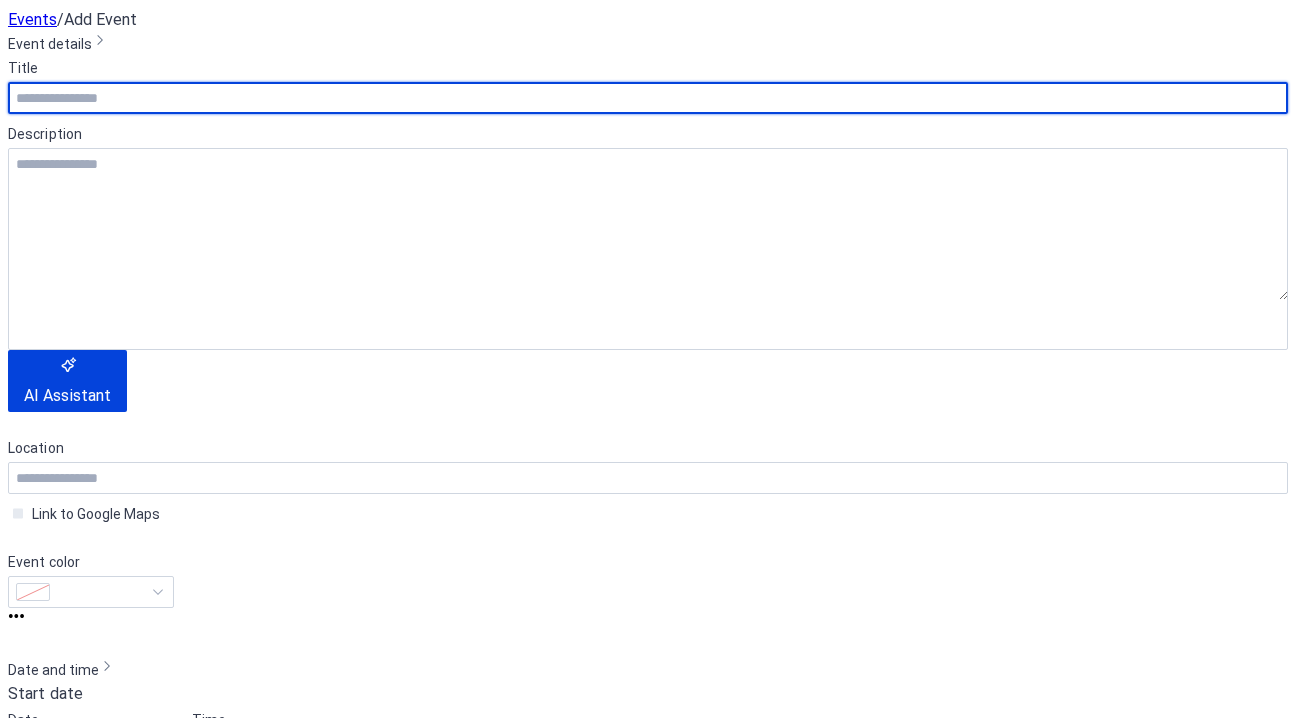 scroll, scrollTop: 0, scrollLeft: 0, axis: both 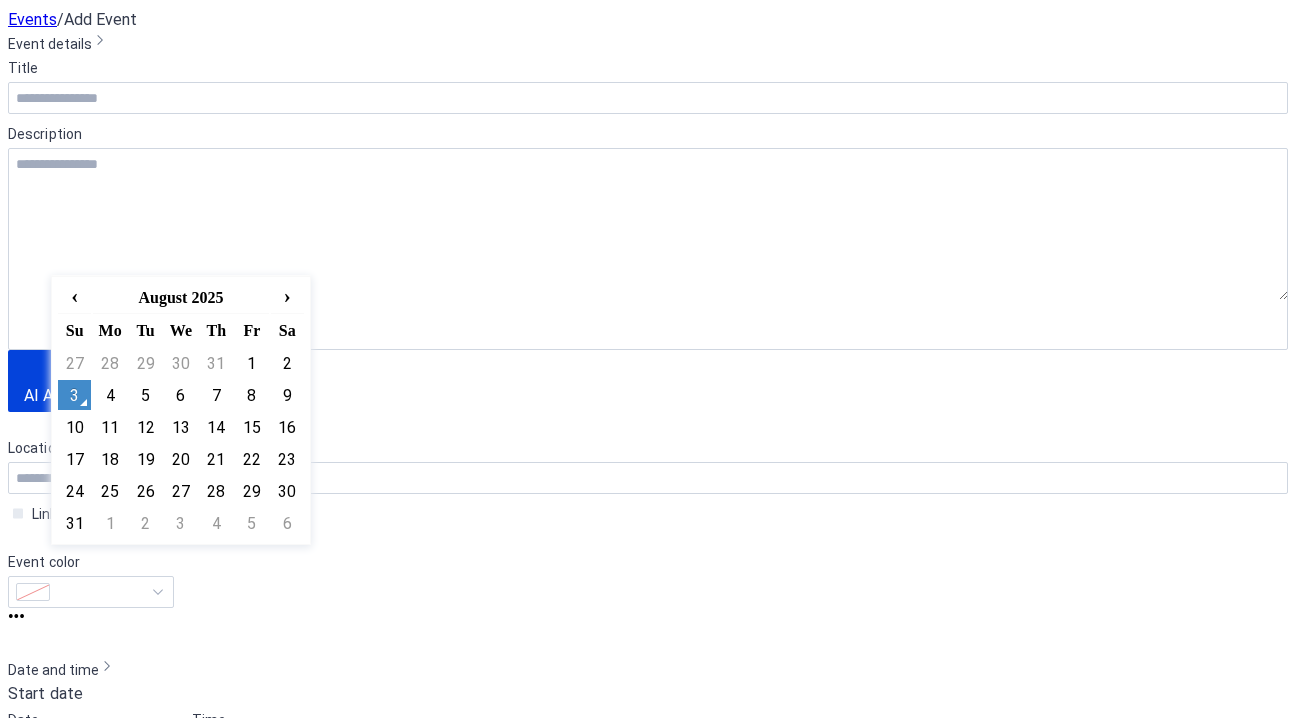 click 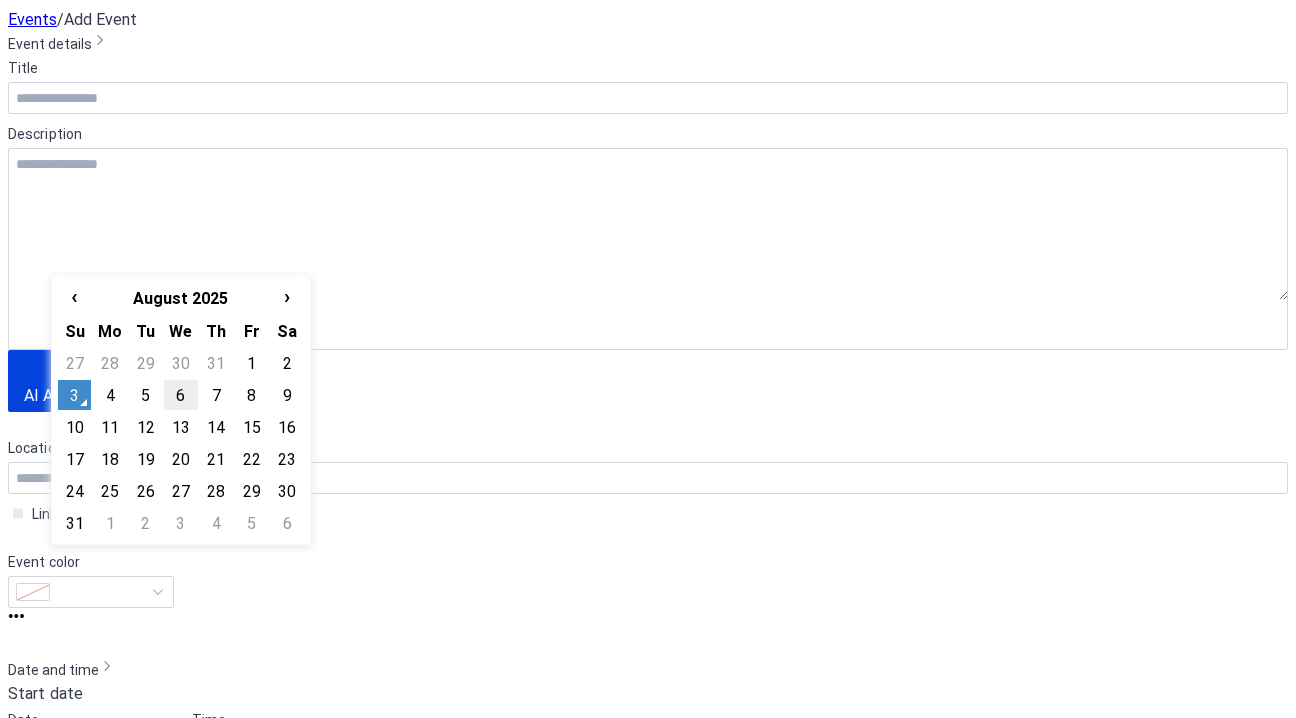 click on "6" at bounding box center [180, 395] 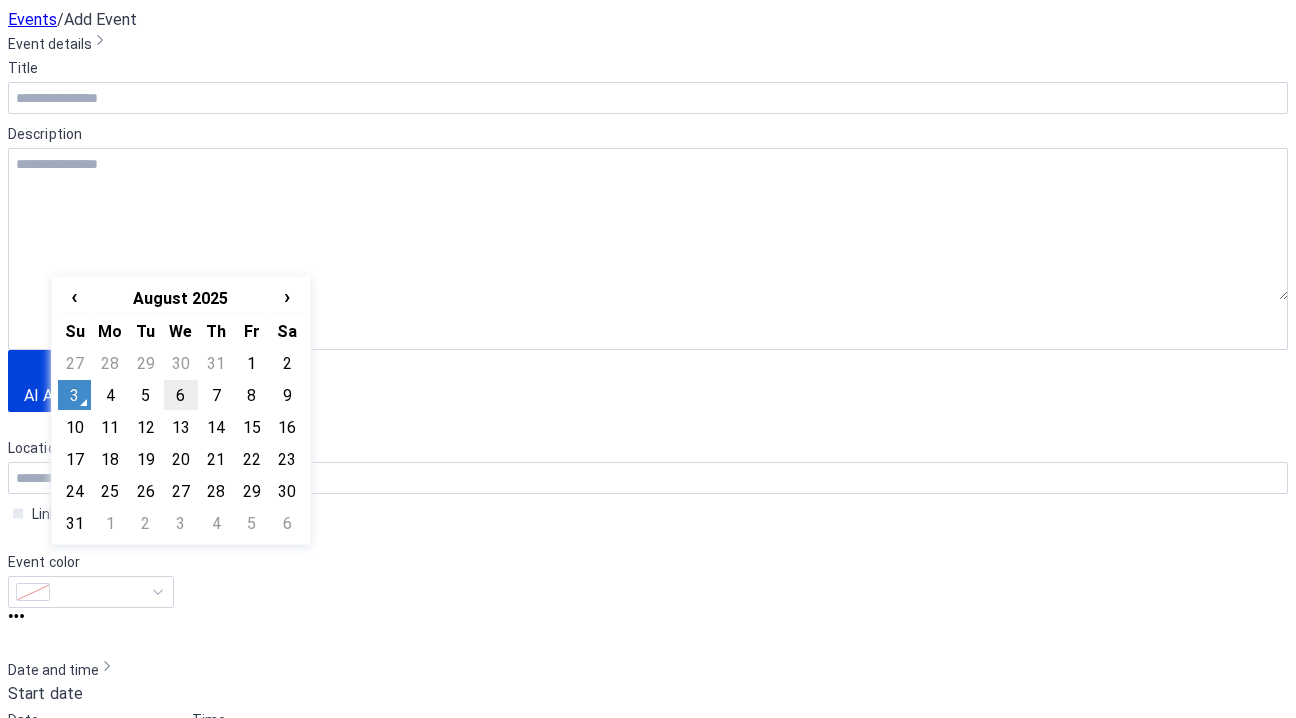 type on "**********" 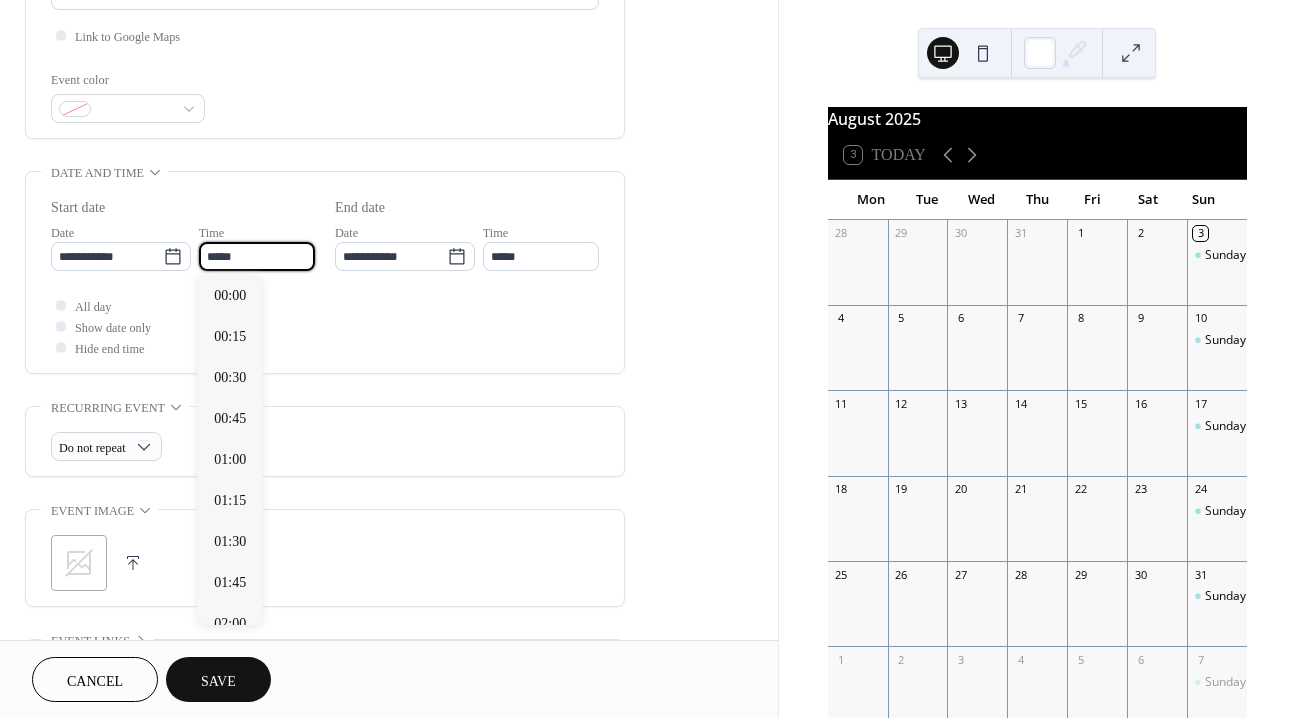 click on "*****" at bounding box center (257, 256) 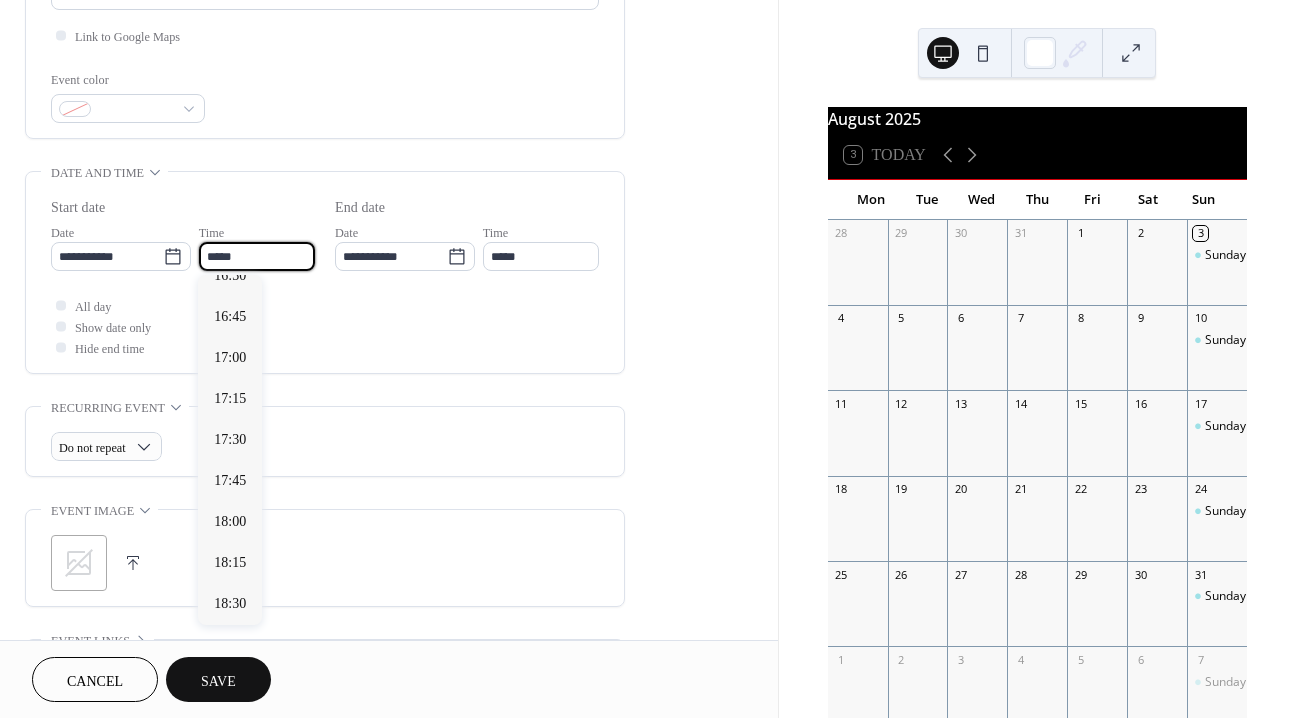 scroll, scrollTop: 2727, scrollLeft: 0, axis: vertical 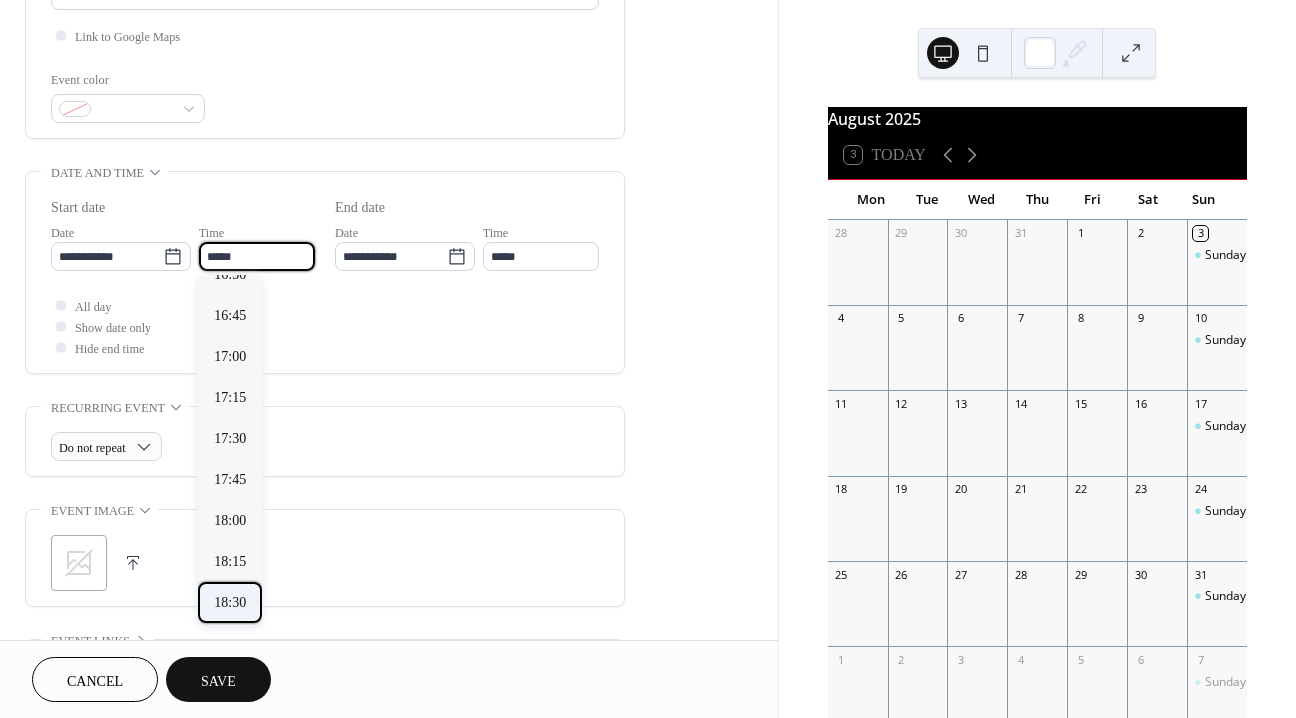 click on "18:30" at bounding box center (230, 602) 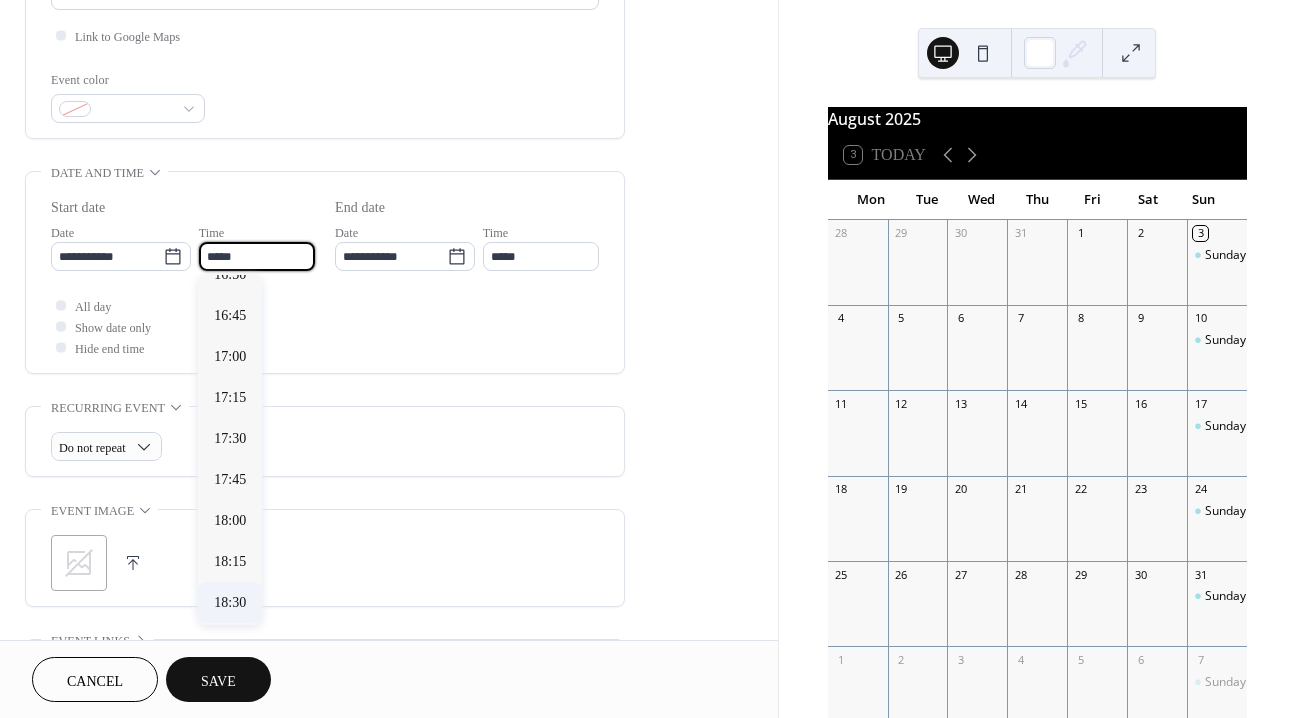 type on "*****" 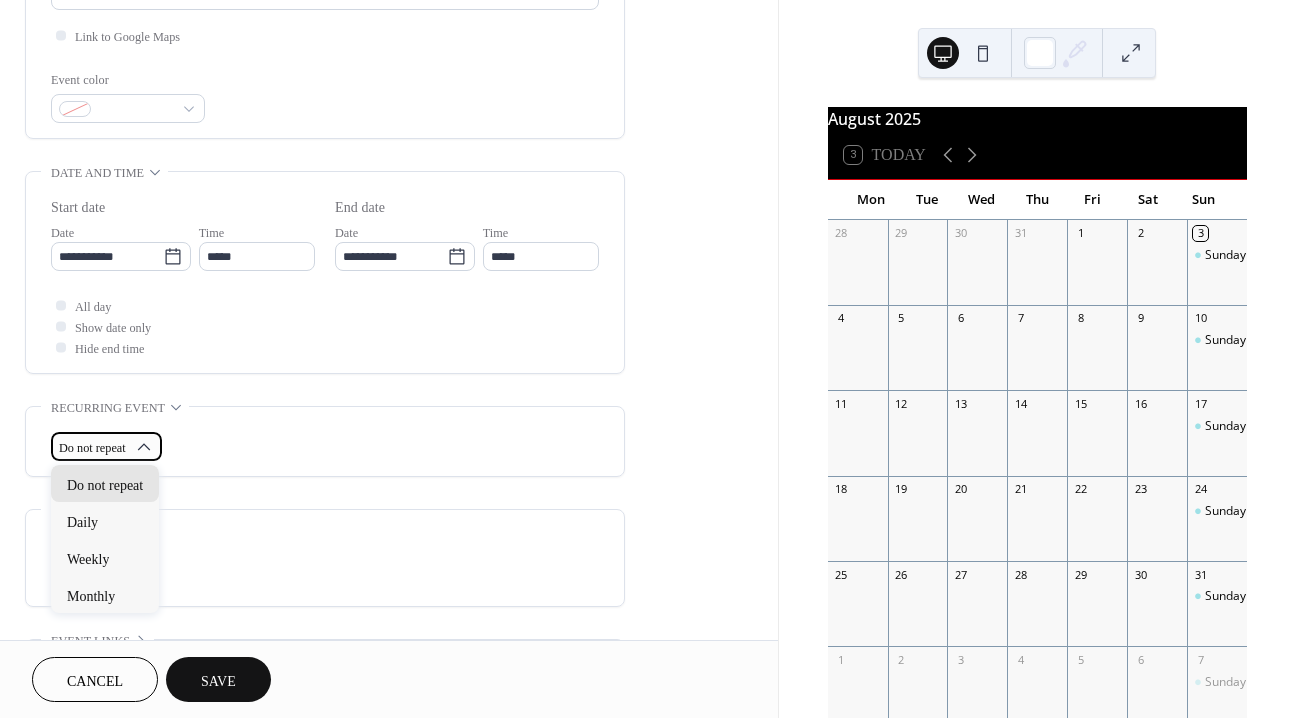 click on "Do not repeat" at bounding box center (96, 448) 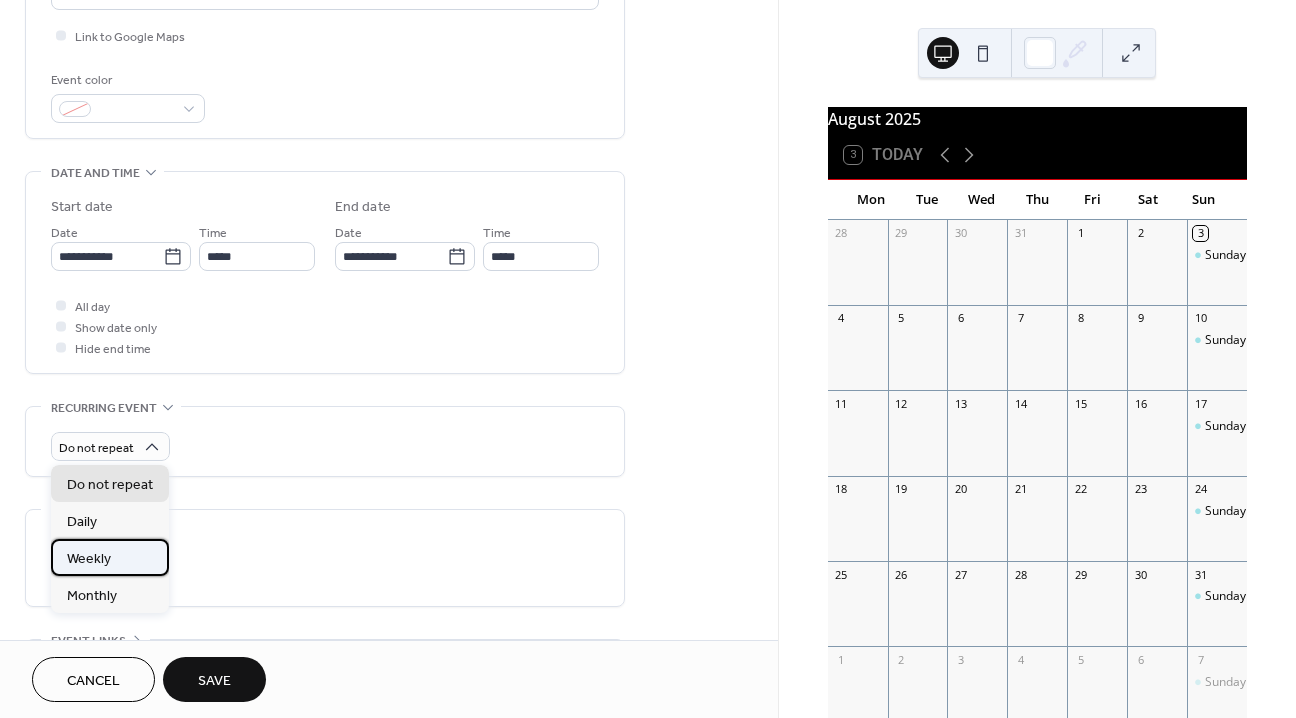 click on "Weekly" at bounding box center [89, 559] 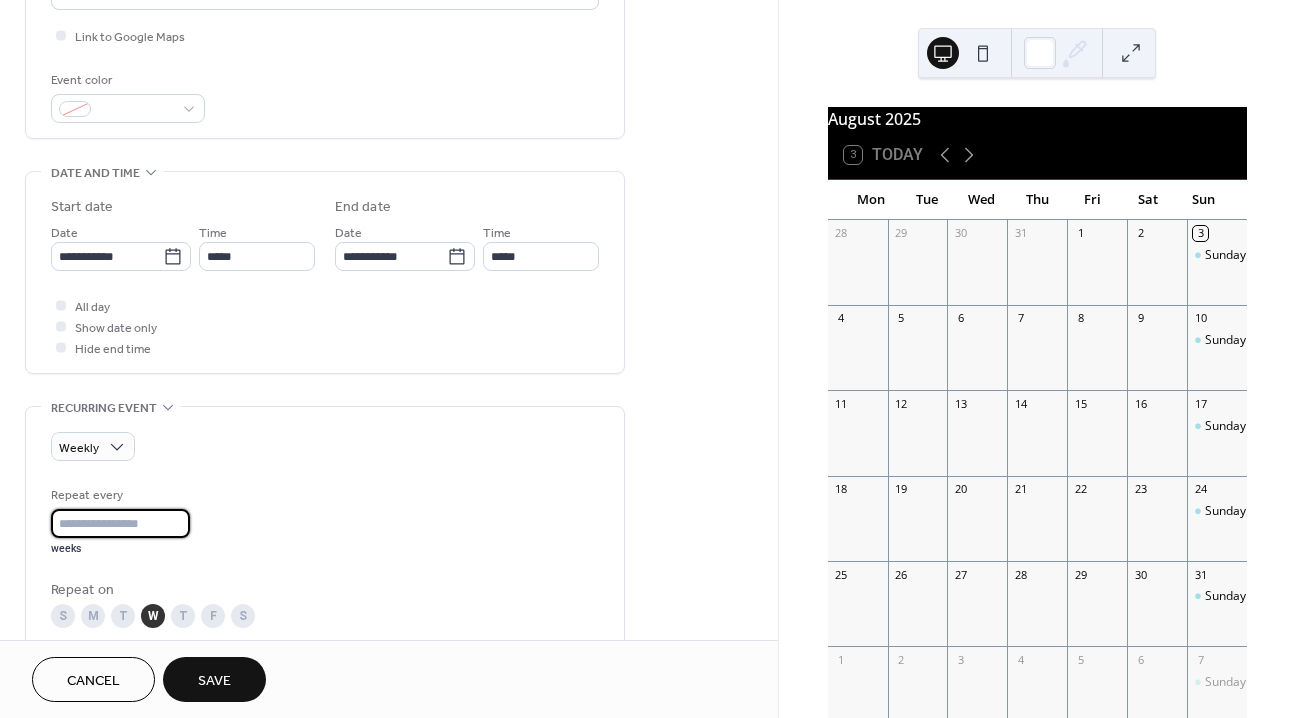 click on "*" at bounding box center [120, 523] 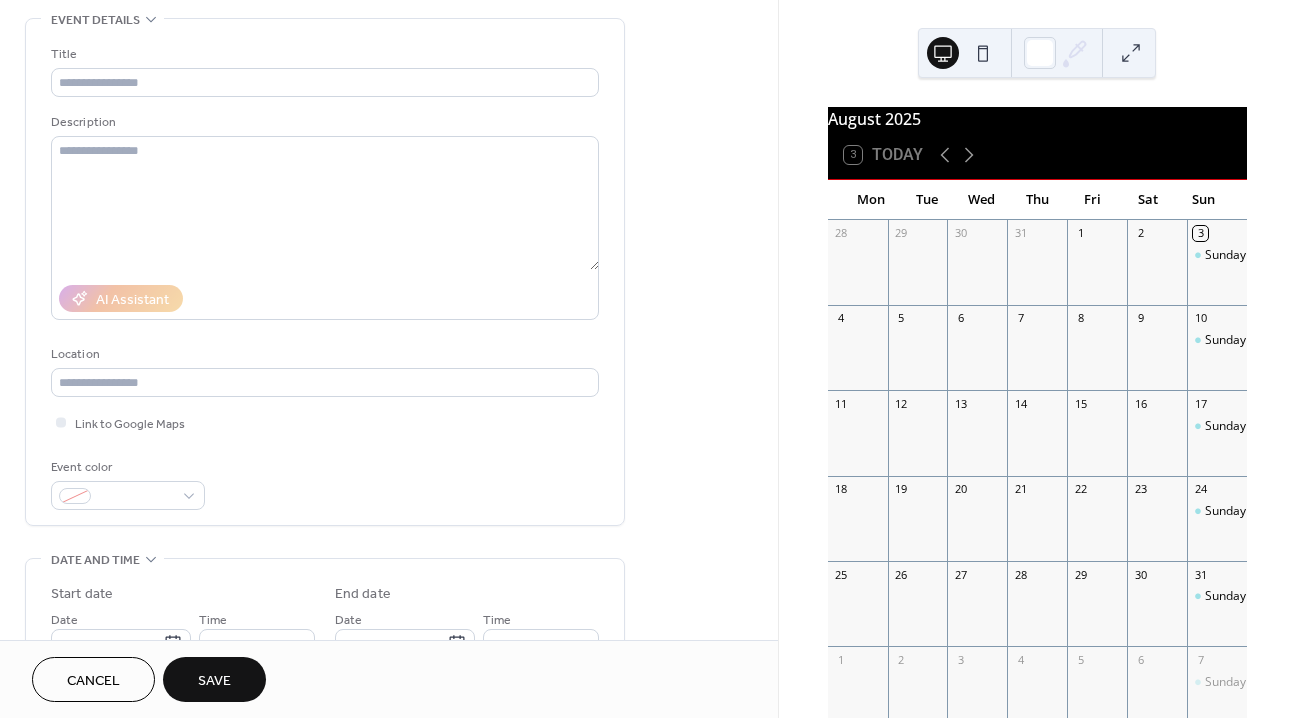 scroll, scrollTop: 0, scrollLeft: 0, axis: both 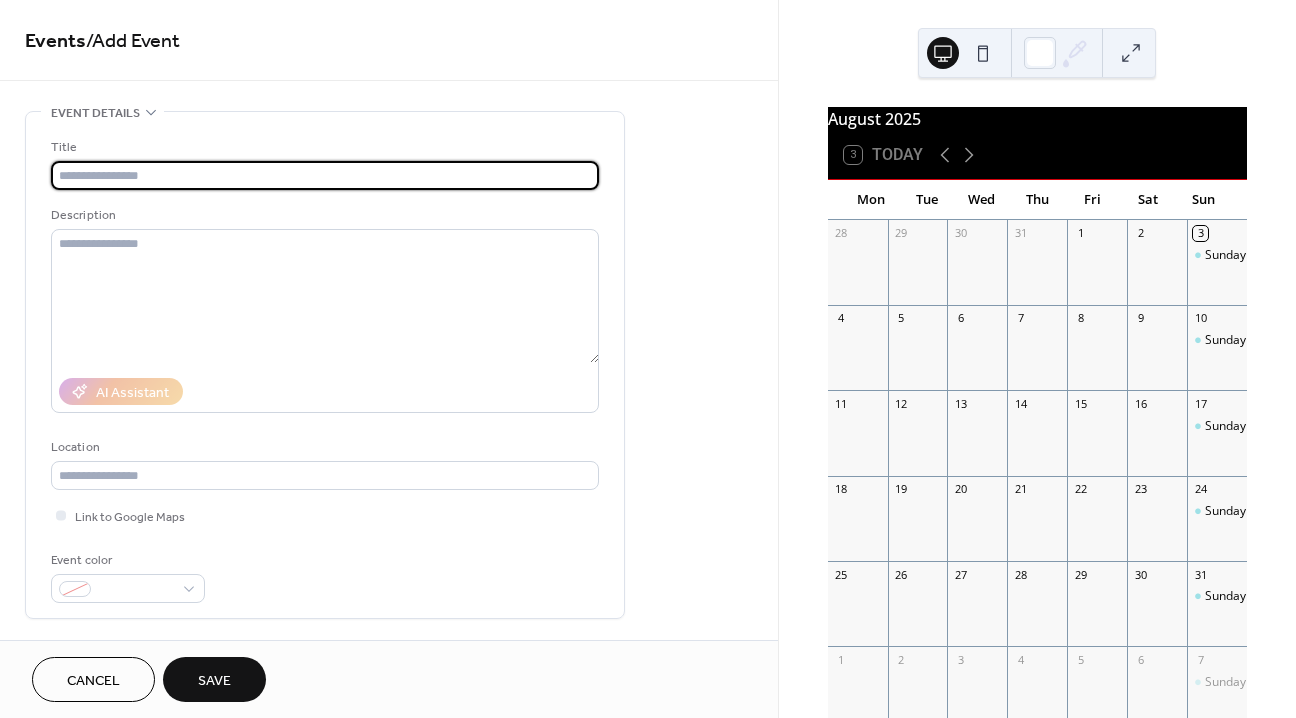 click at bounding box center [325, 175] 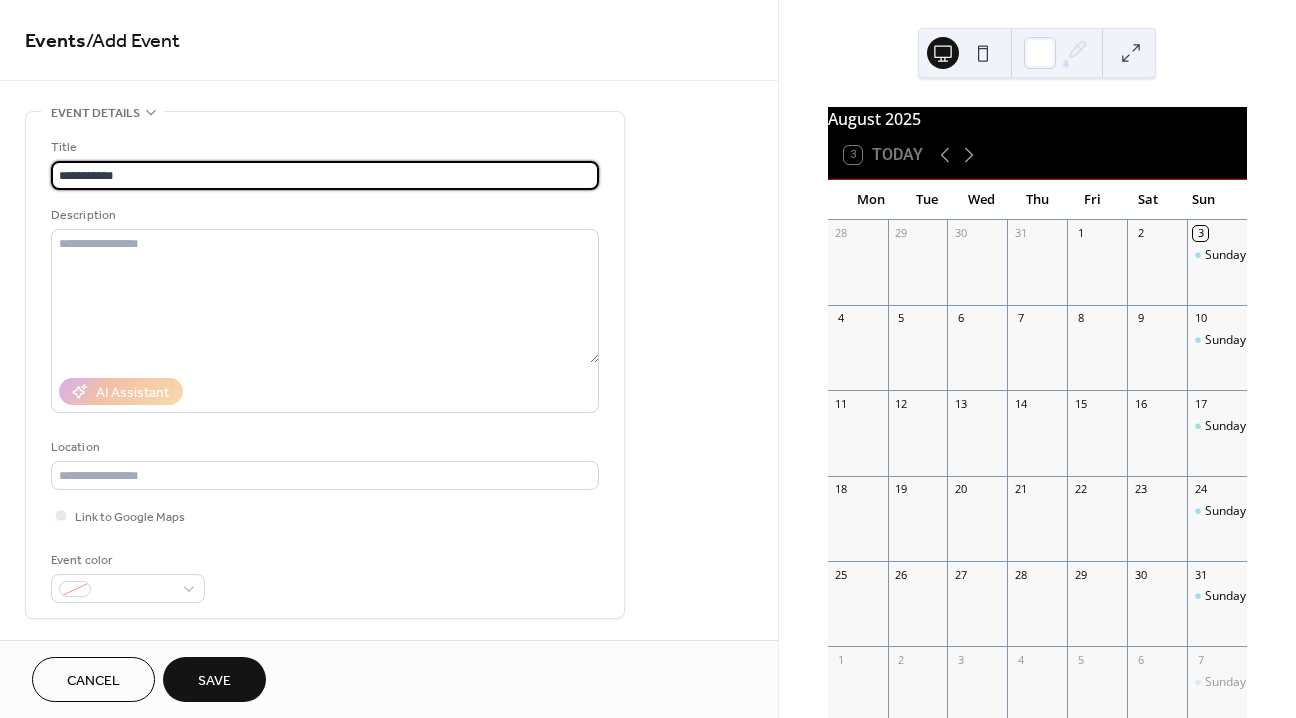 click on "**********" at bounding box center (325, 175) 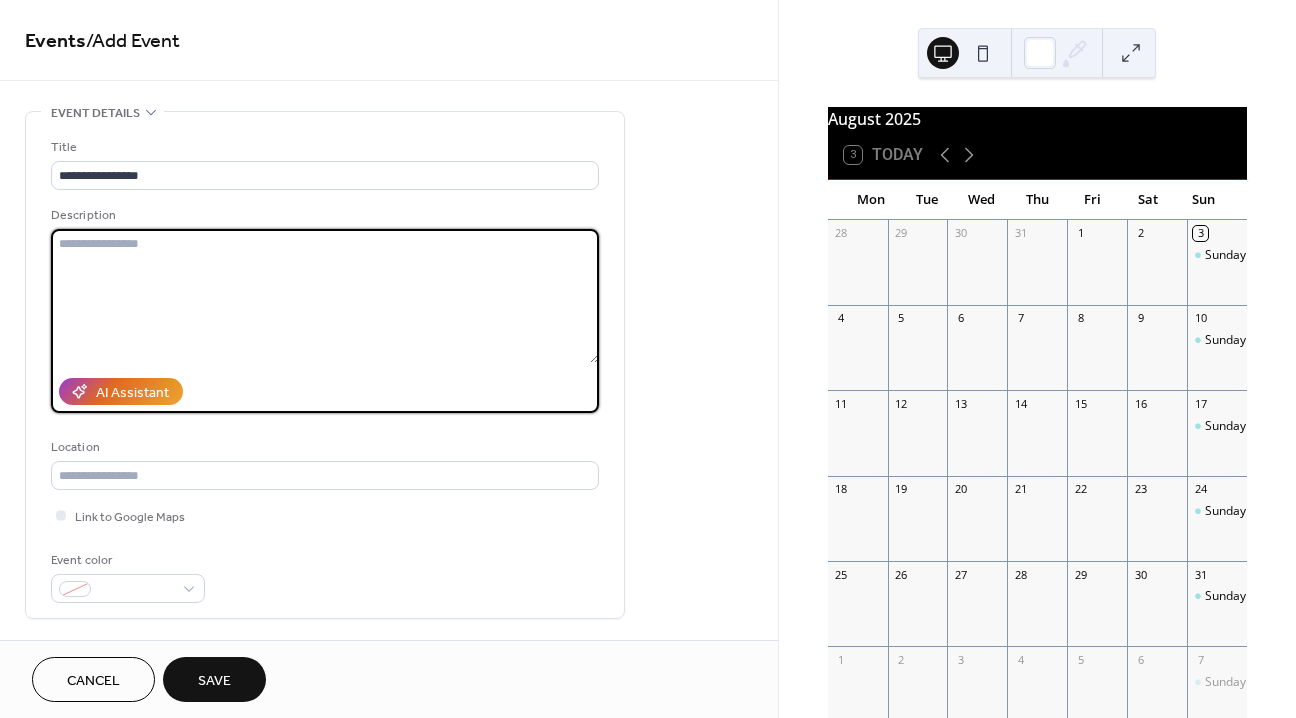 click at bounding box center [325, 296] 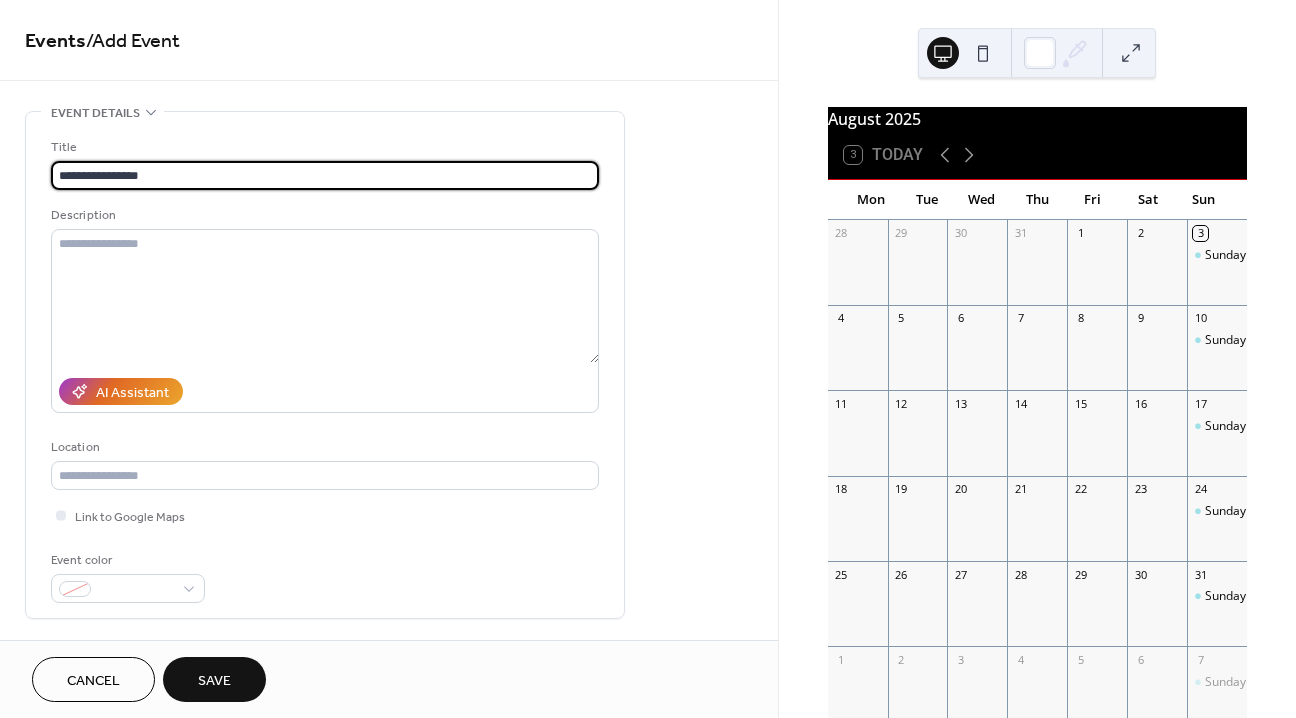 click on "**********" at bounding box center [325, 175] 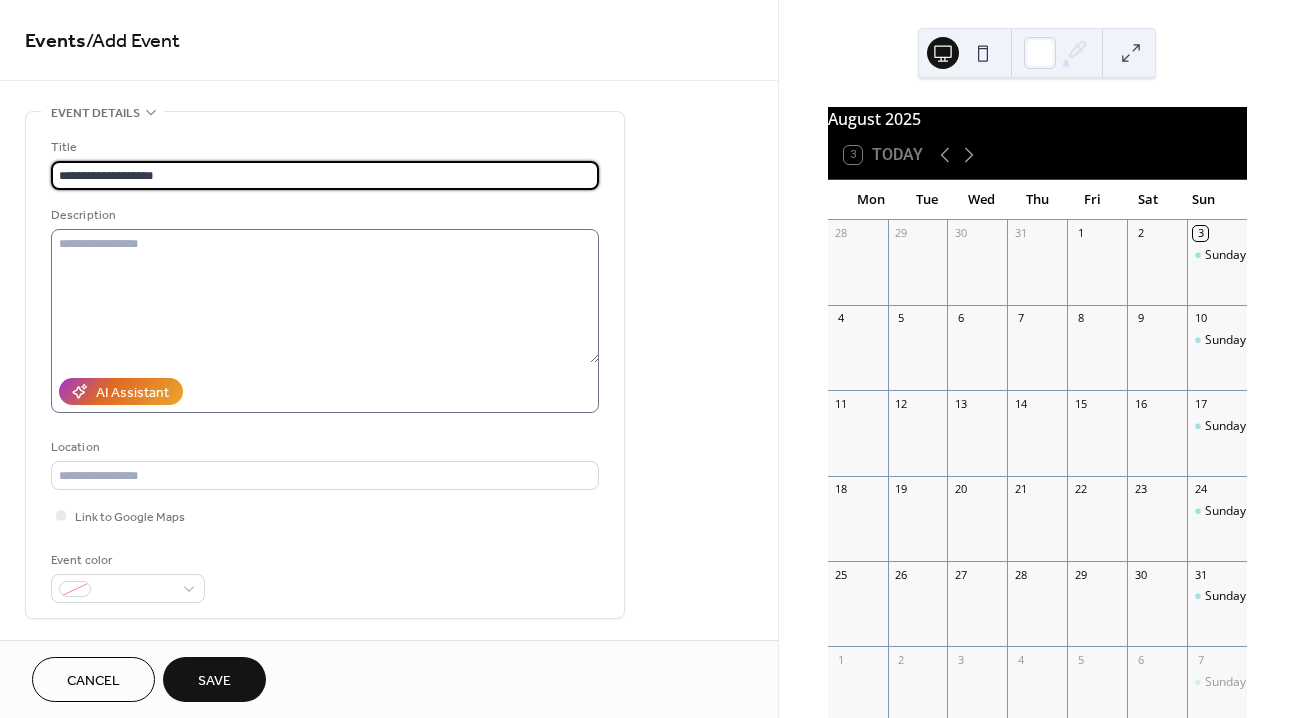 type on "**********" 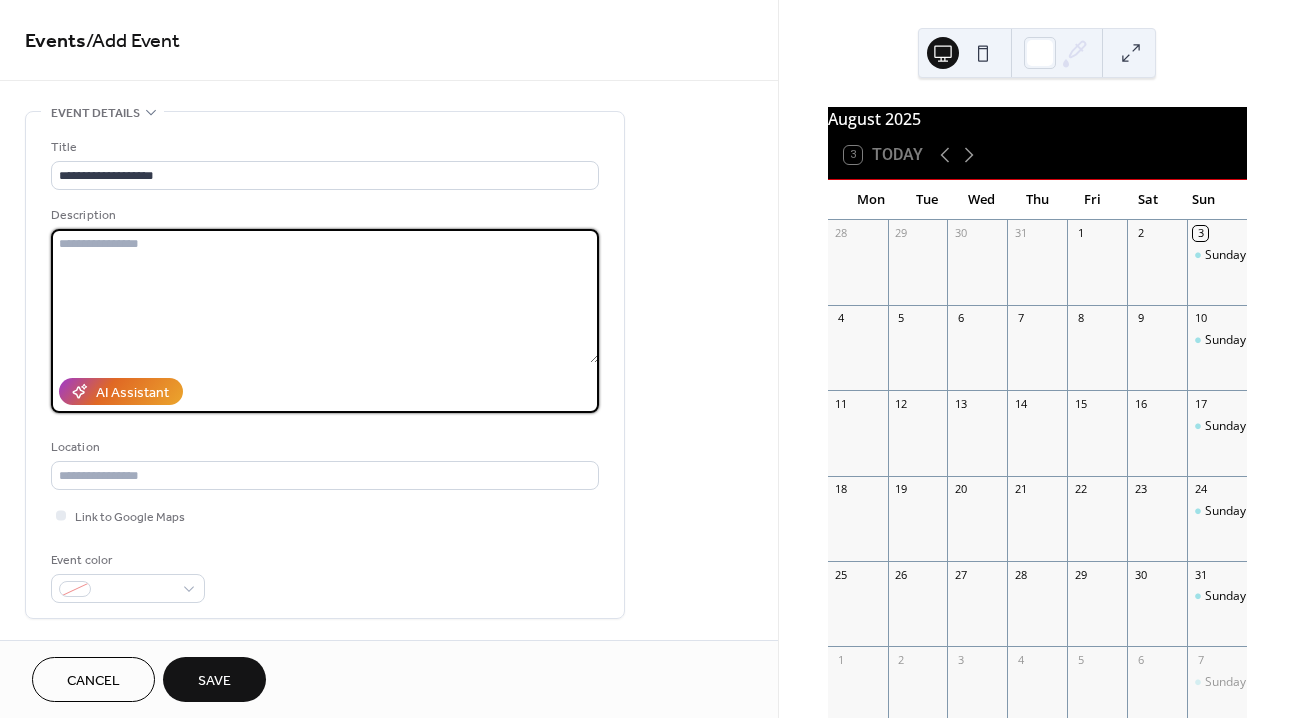 click at bounding box center (325, 296) 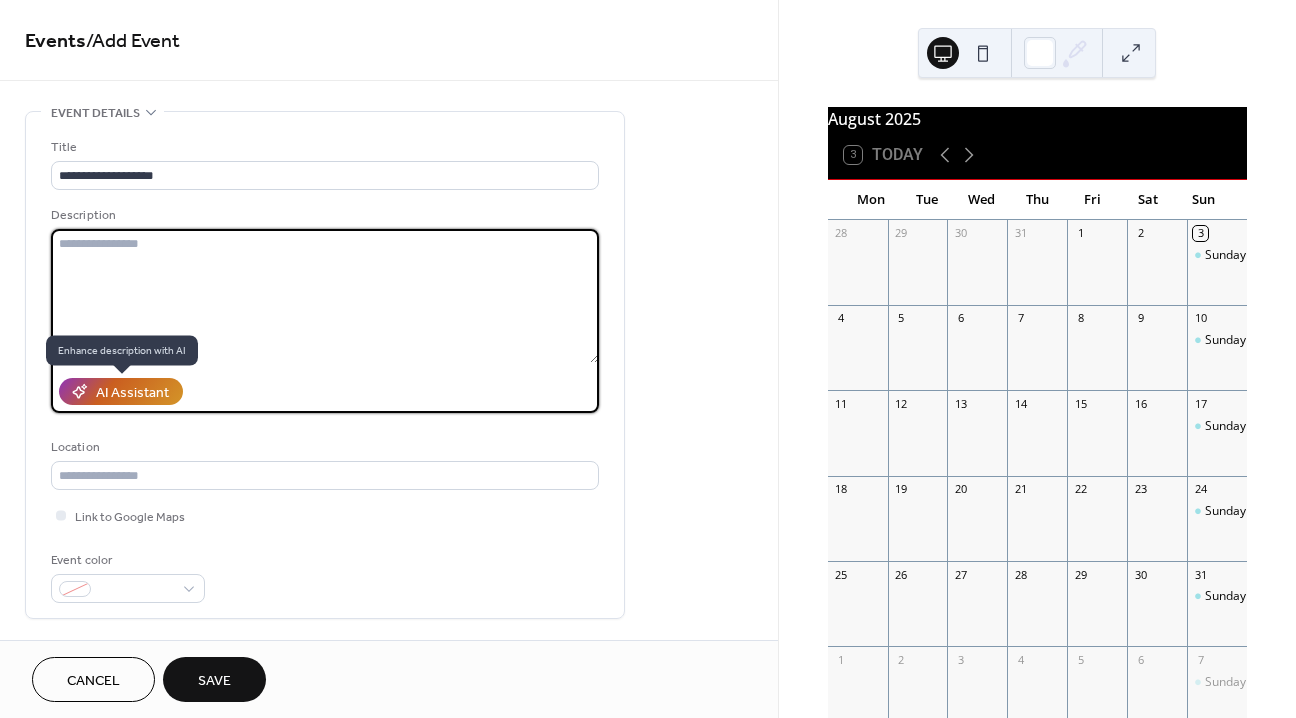click on "AI Assistant" at bounding box center (132, 393) 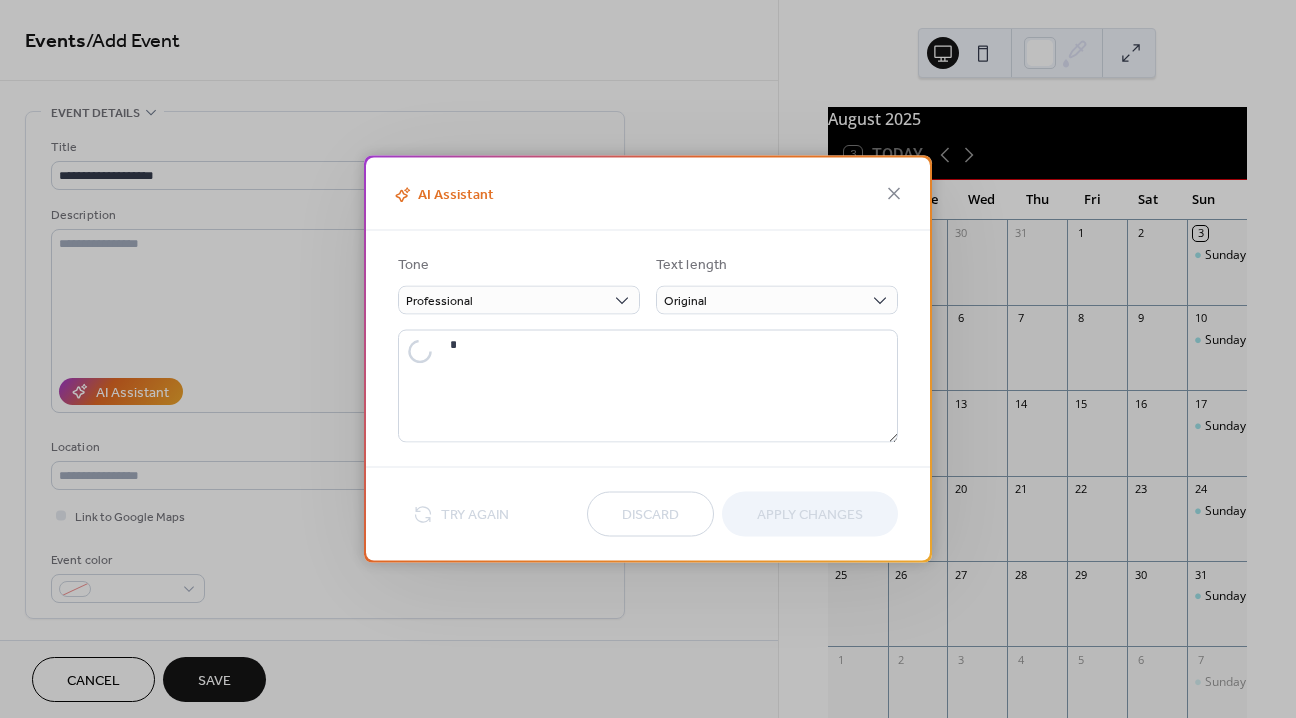 type on "**********" 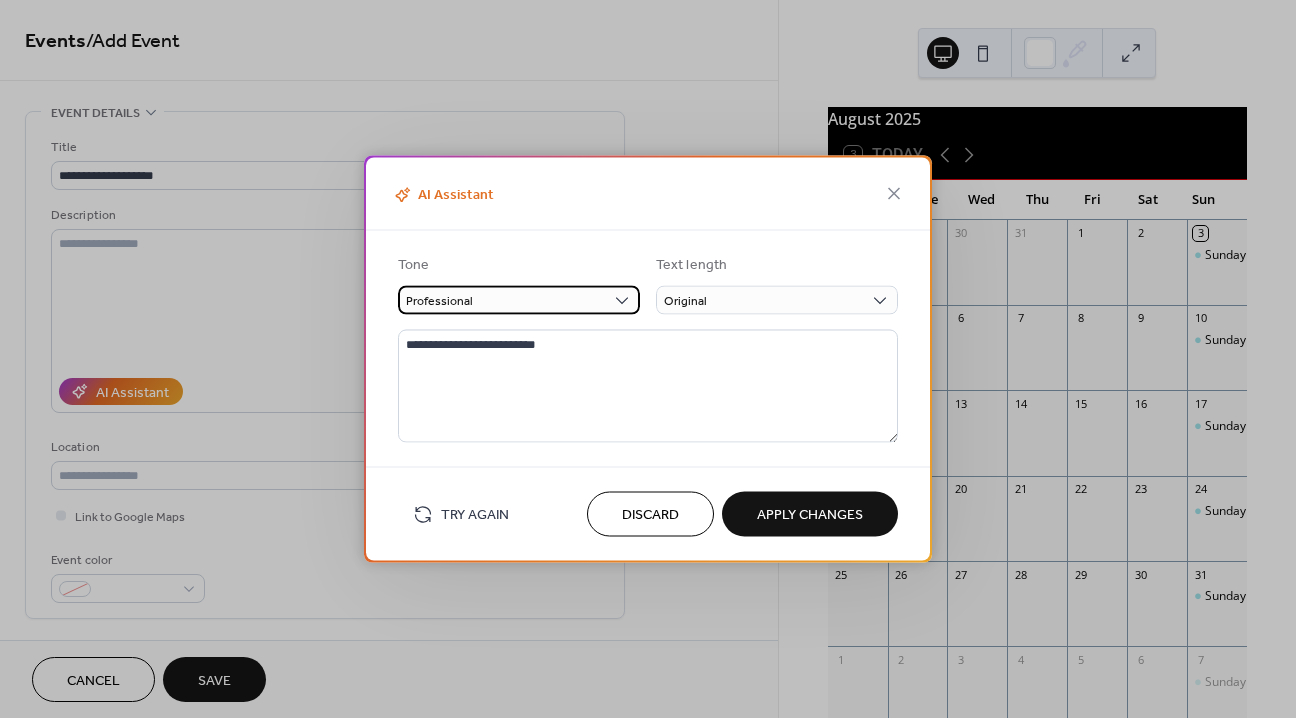click on "Professional" at bounding box center [519, 300] 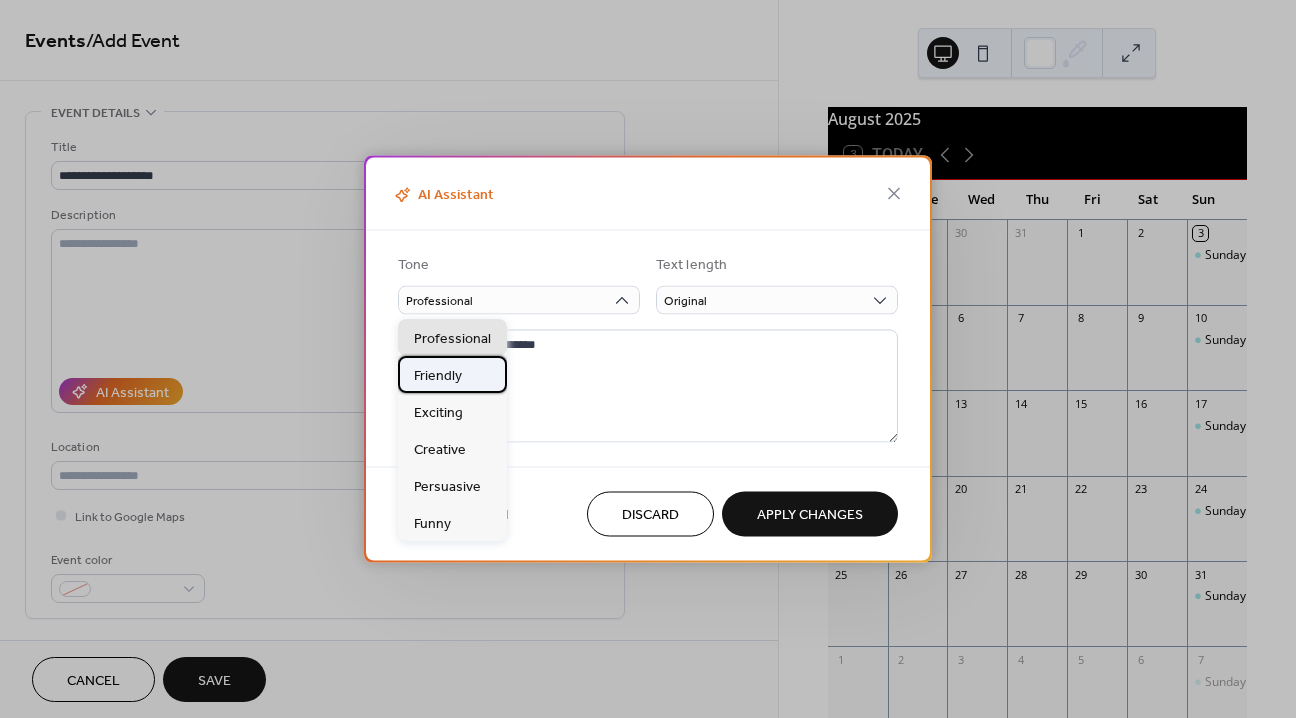 click on "Friendly" at bounding box center [438, 375] 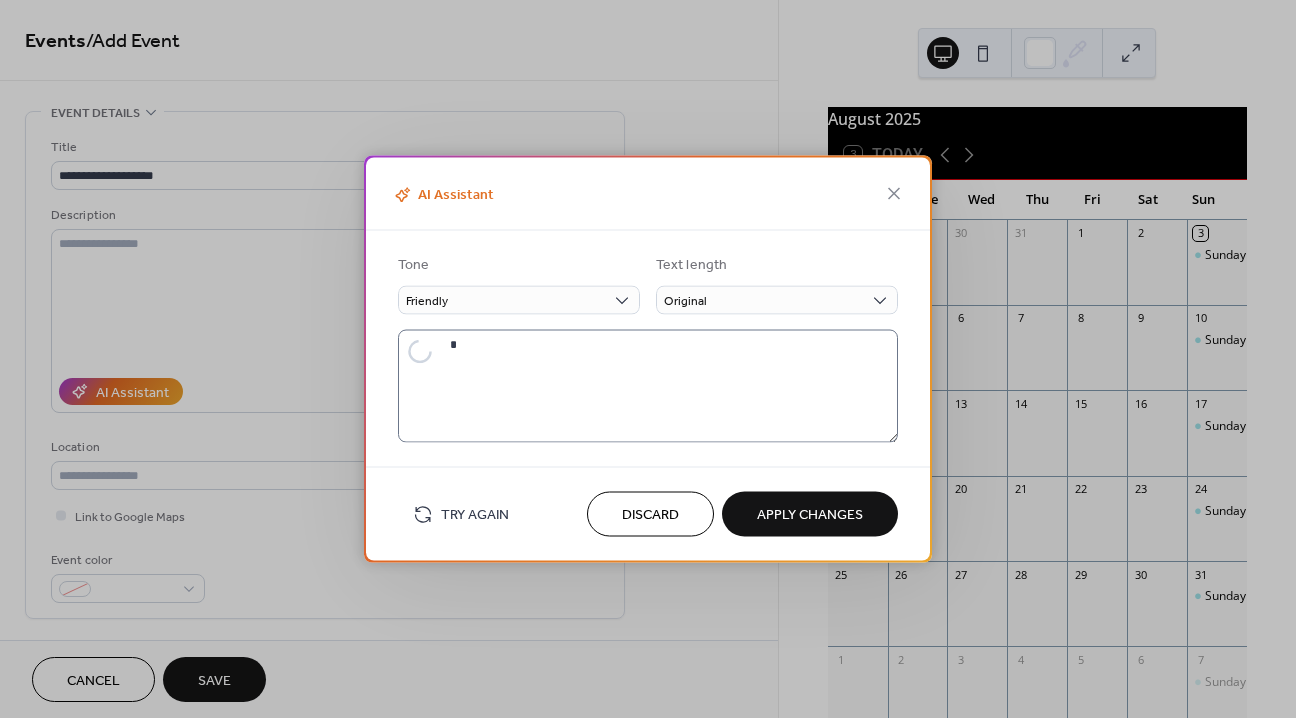 type on "**********" 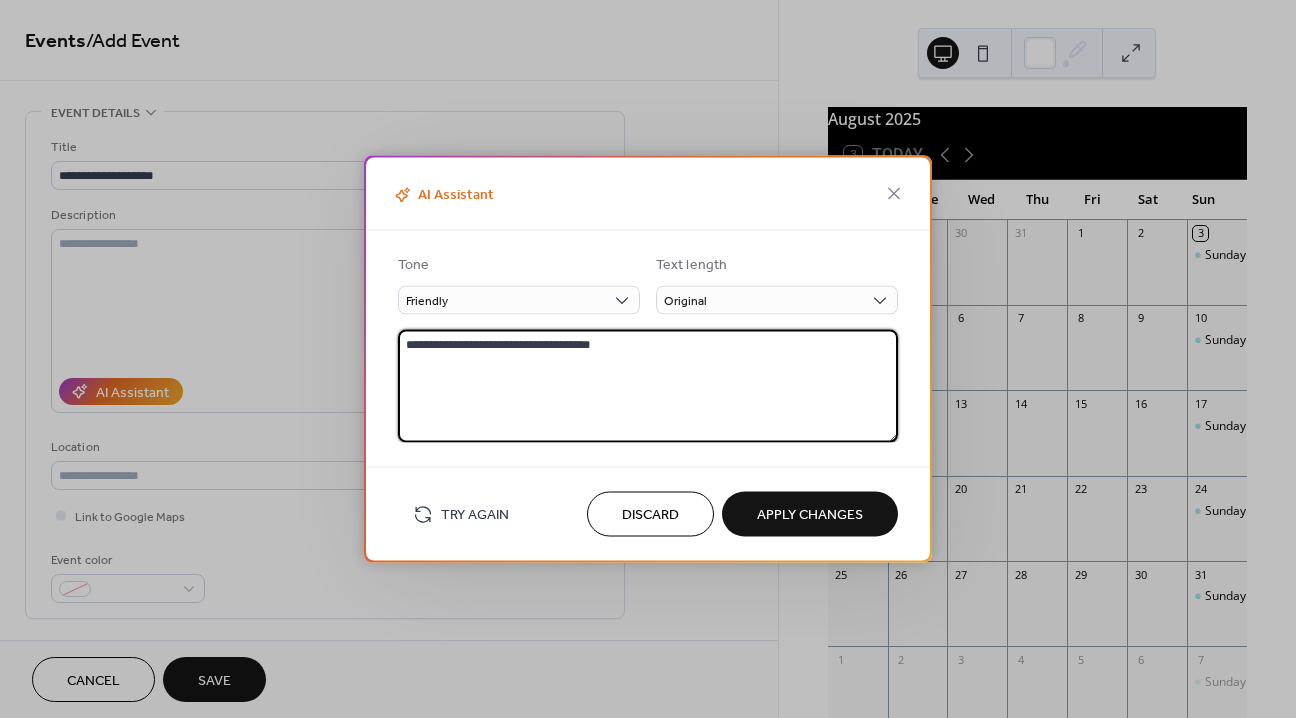 drag, startPoint x: 607, startPoint y: 341, endPoint x: 389, endPoint y: 342, distance: 218.00229 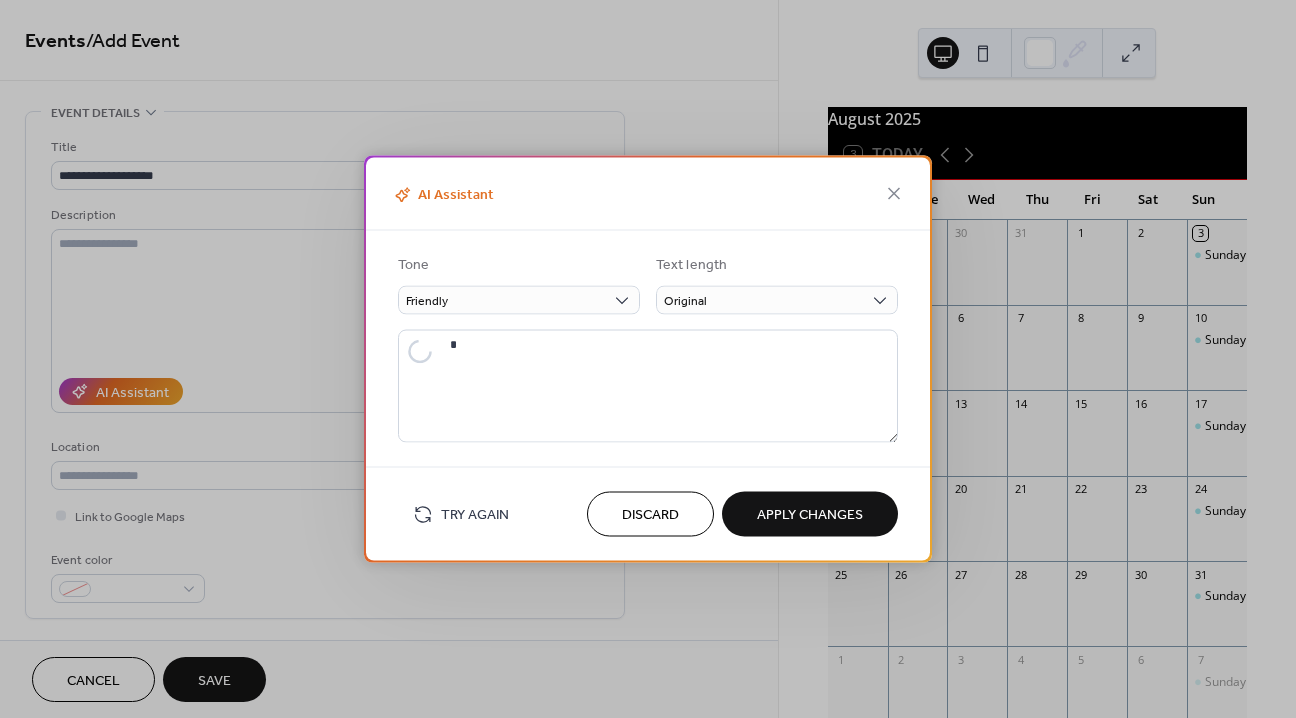 type on "**********" 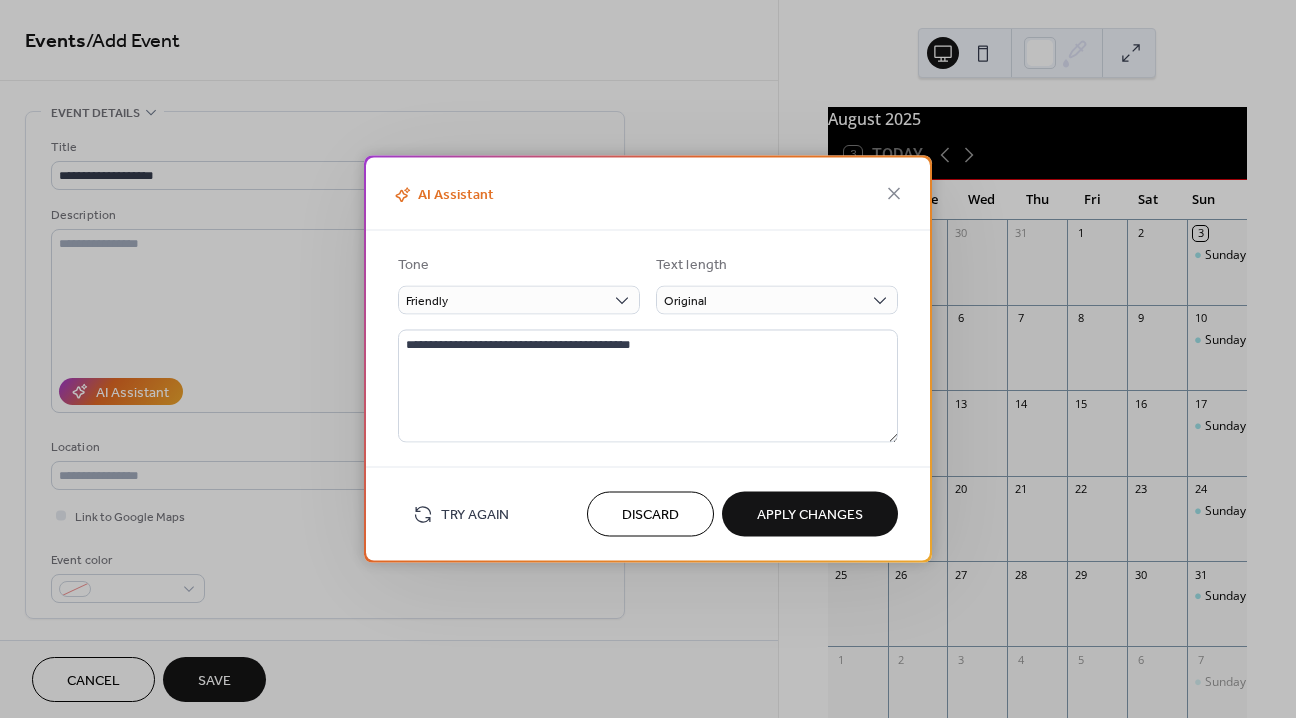 click on "Try Again" at bounding box center [475, 515] 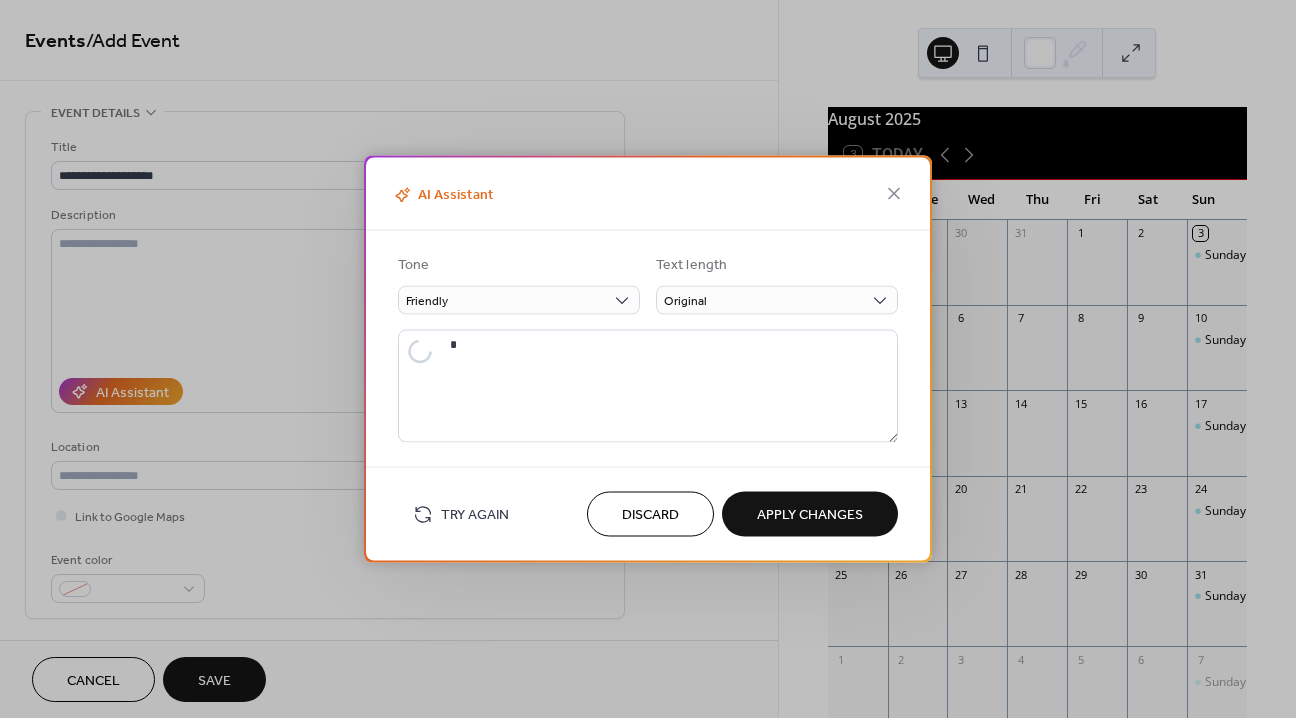 type on "**********" 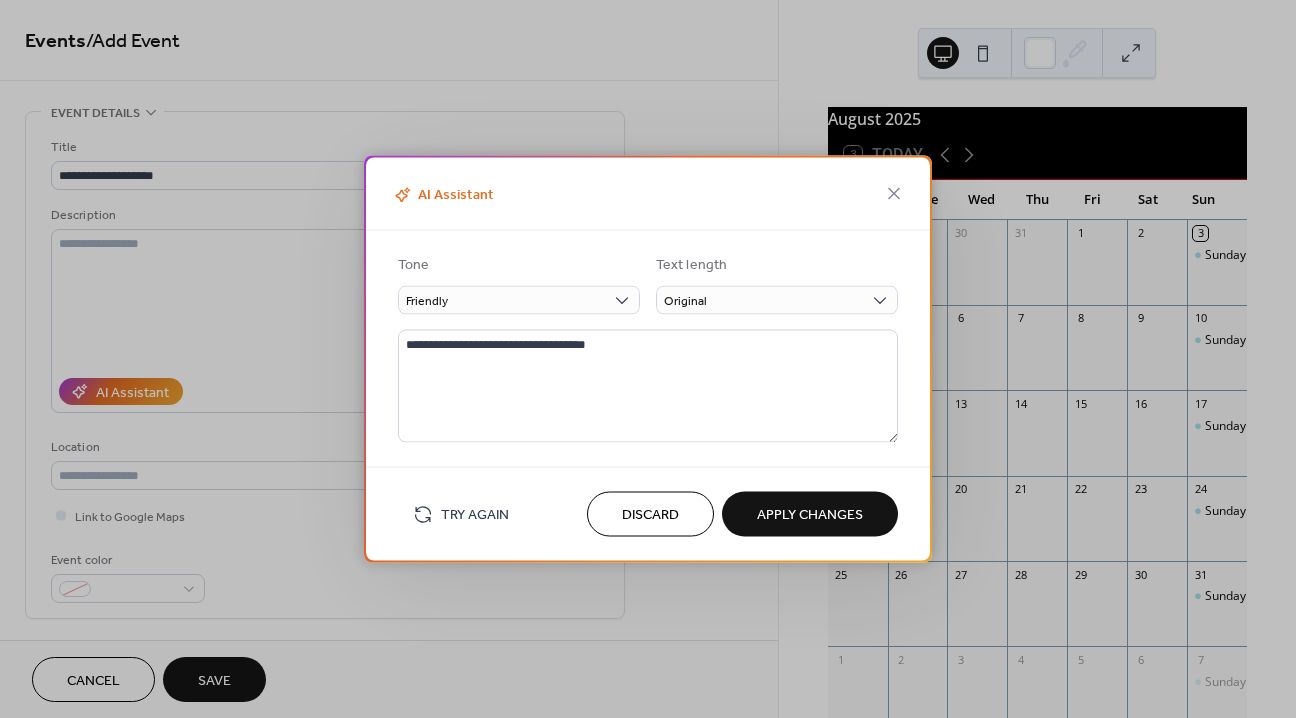 click on "Apply Changes" at bounding box center [810, 515] 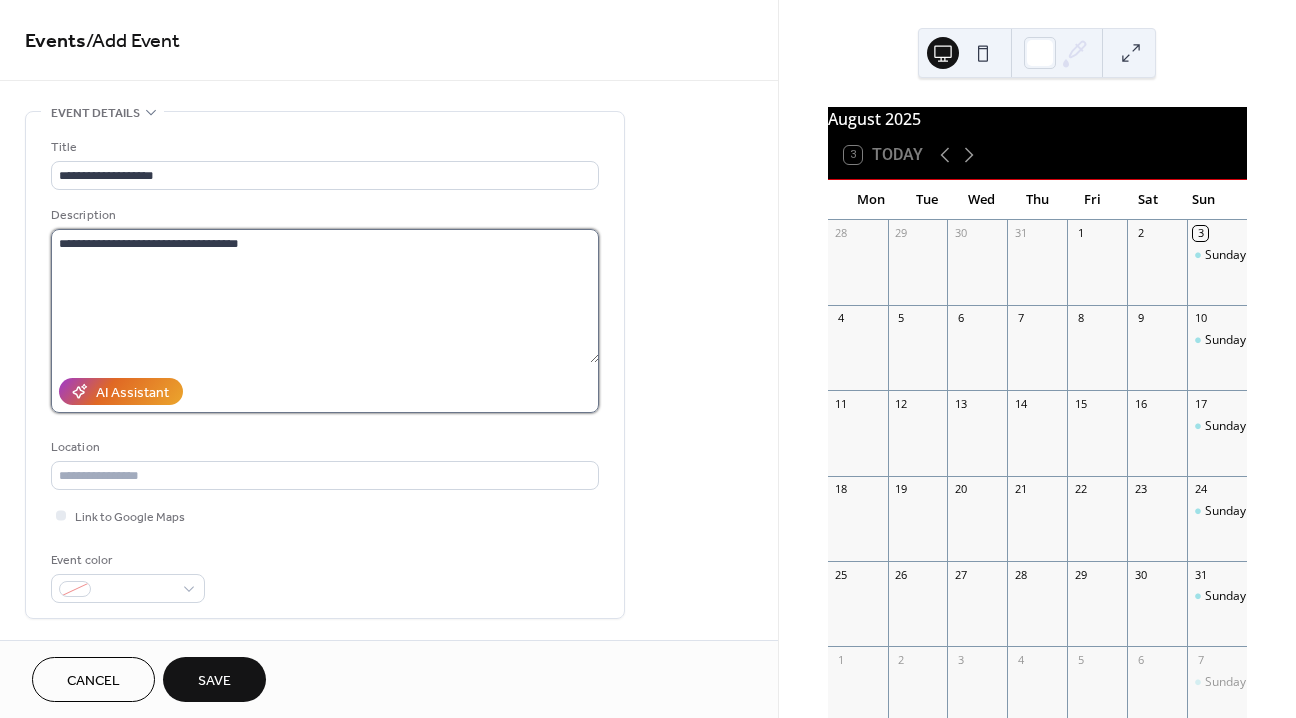 click on "**********" at bounding box center (325, 296) 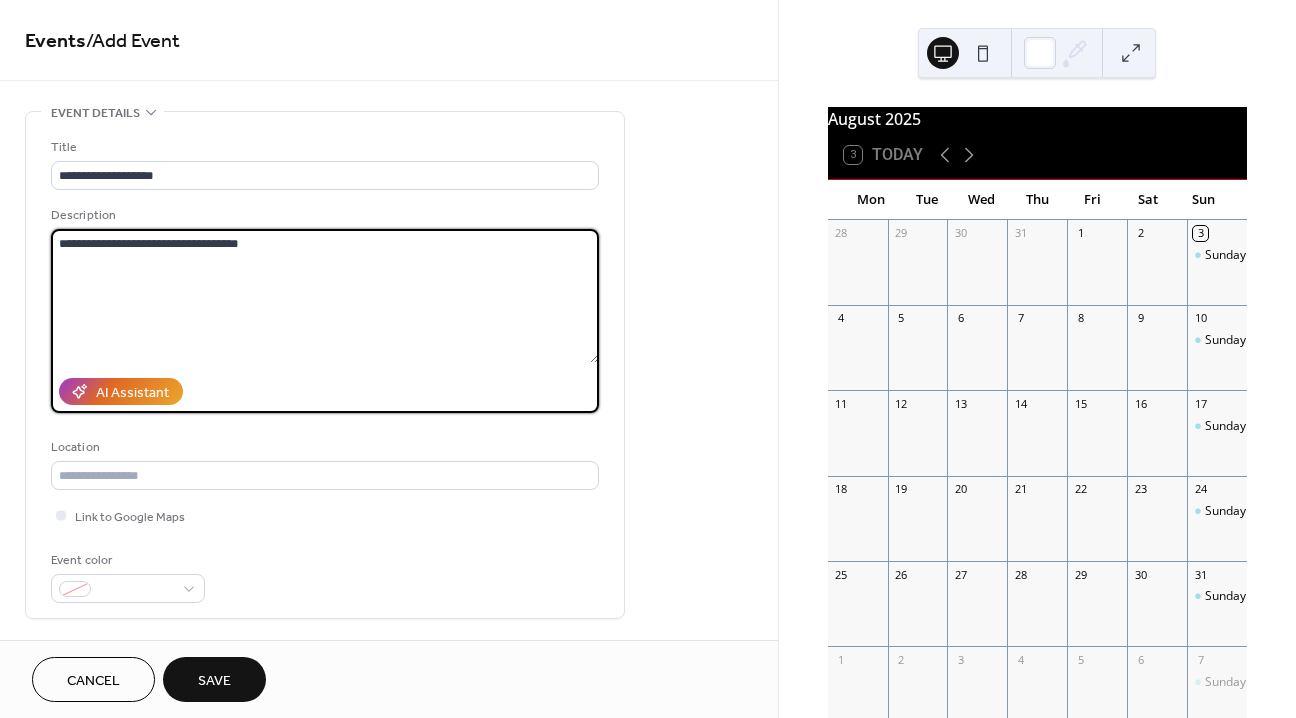 click on "**********" at bounding box center (325, 296) 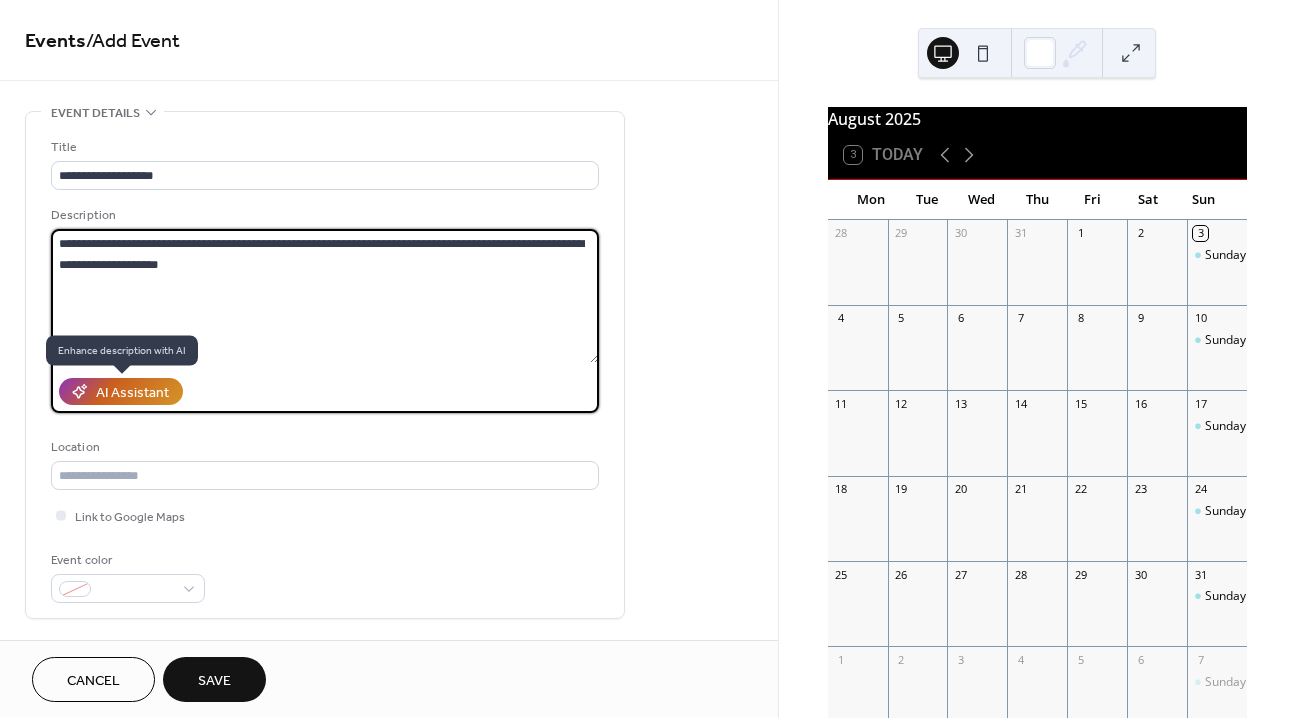 type on "**********" 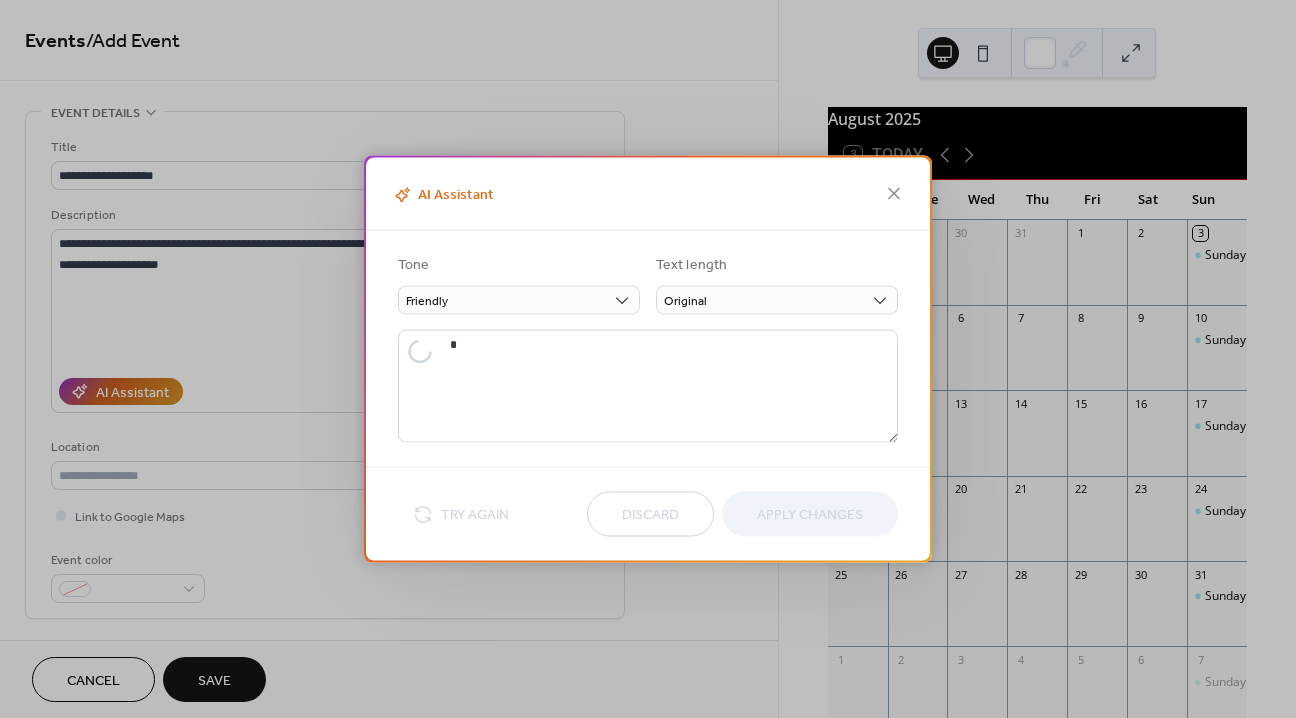 type on "**********" 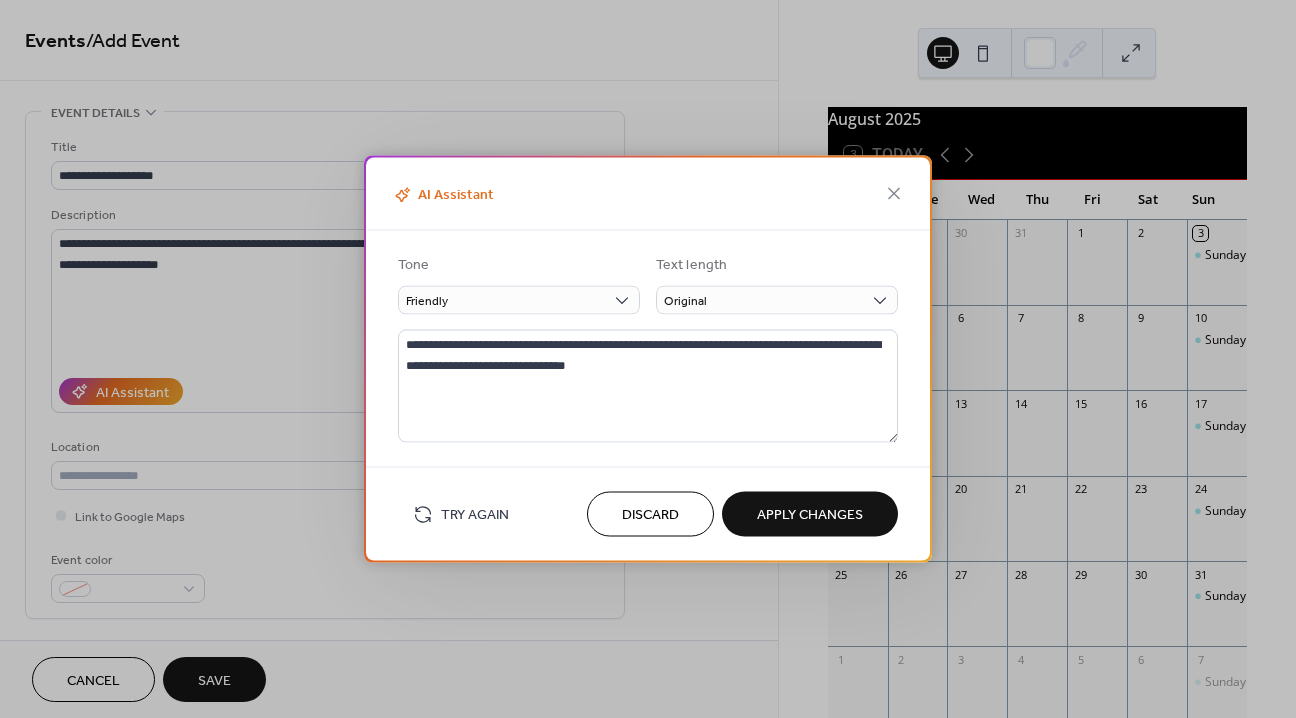 click on "Apply Changes" at bounding box center [810, 515] 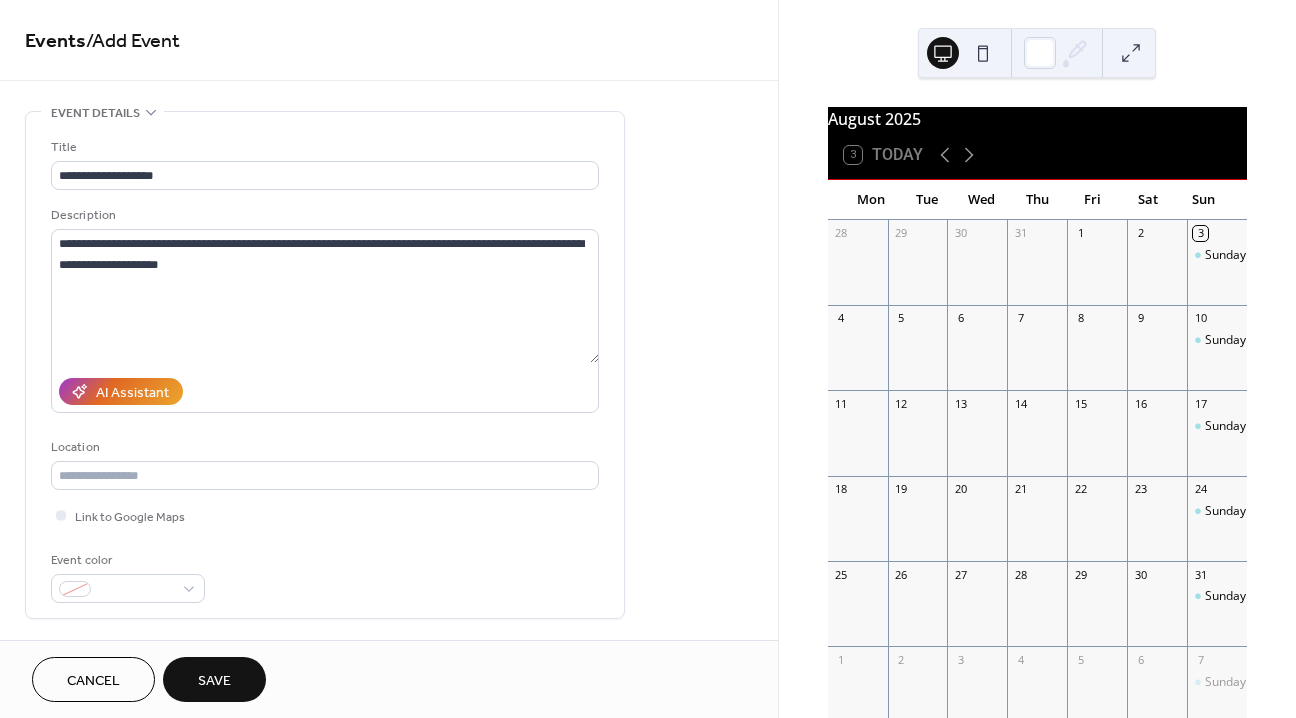 click on "Save" at bounding box center (214, 681) 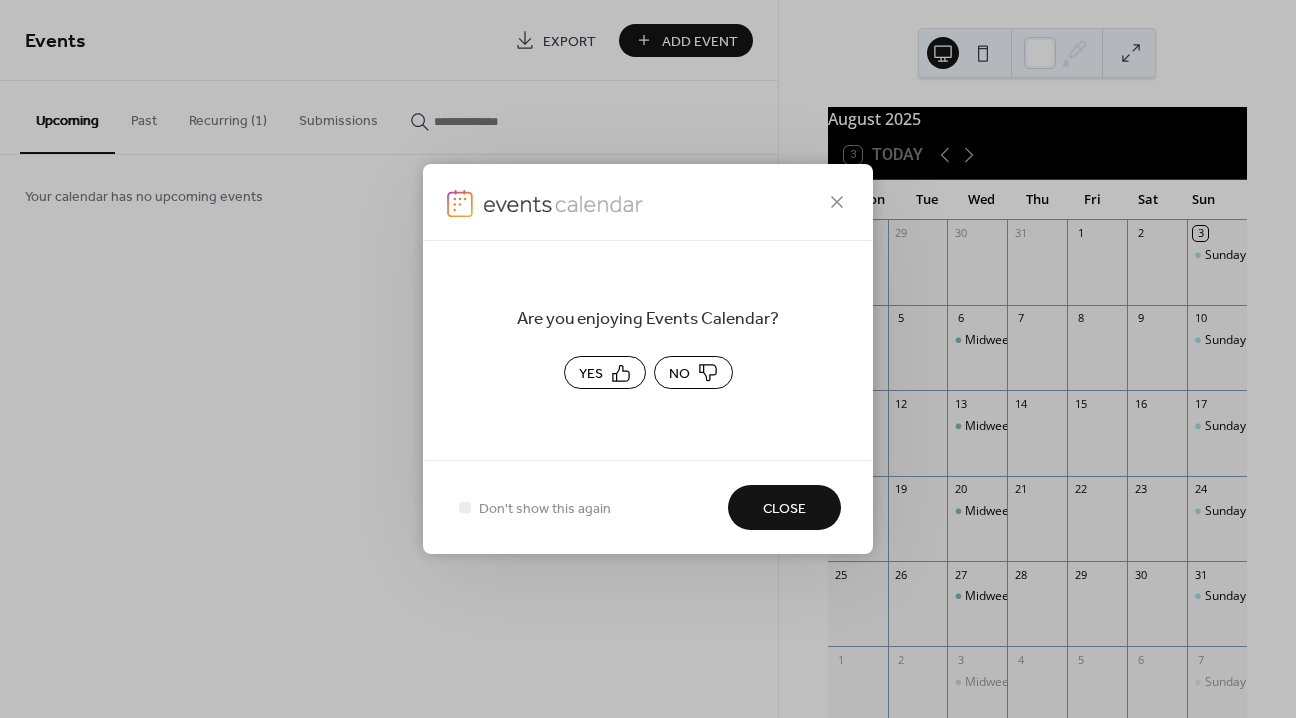 click on "Are you enjoying Events Calendar? Yes No That's great to hear! Would you mind leaving us a review? Leave a review Sorry to hear that! Please reach out, we'll be happy to help! Contact support Don't show this again Close" at bounding box center (648, 359) 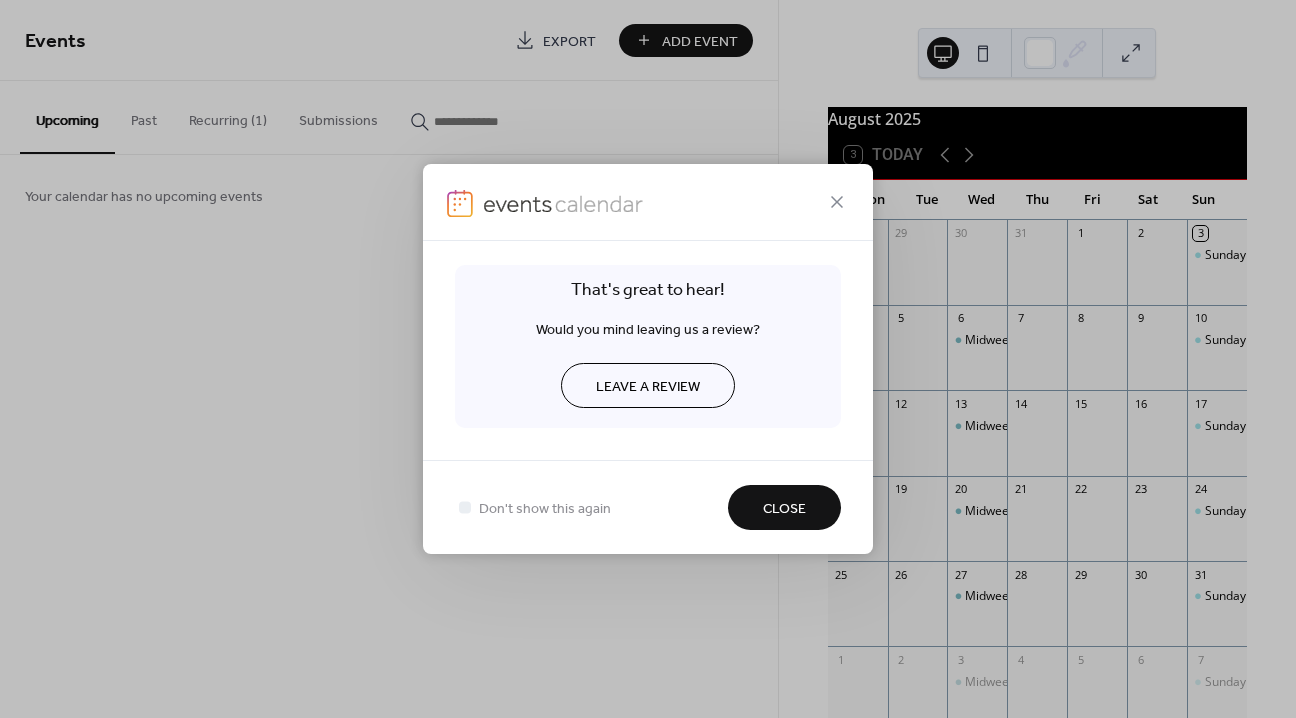 click on "Close" at bounding box center [784, 509] 